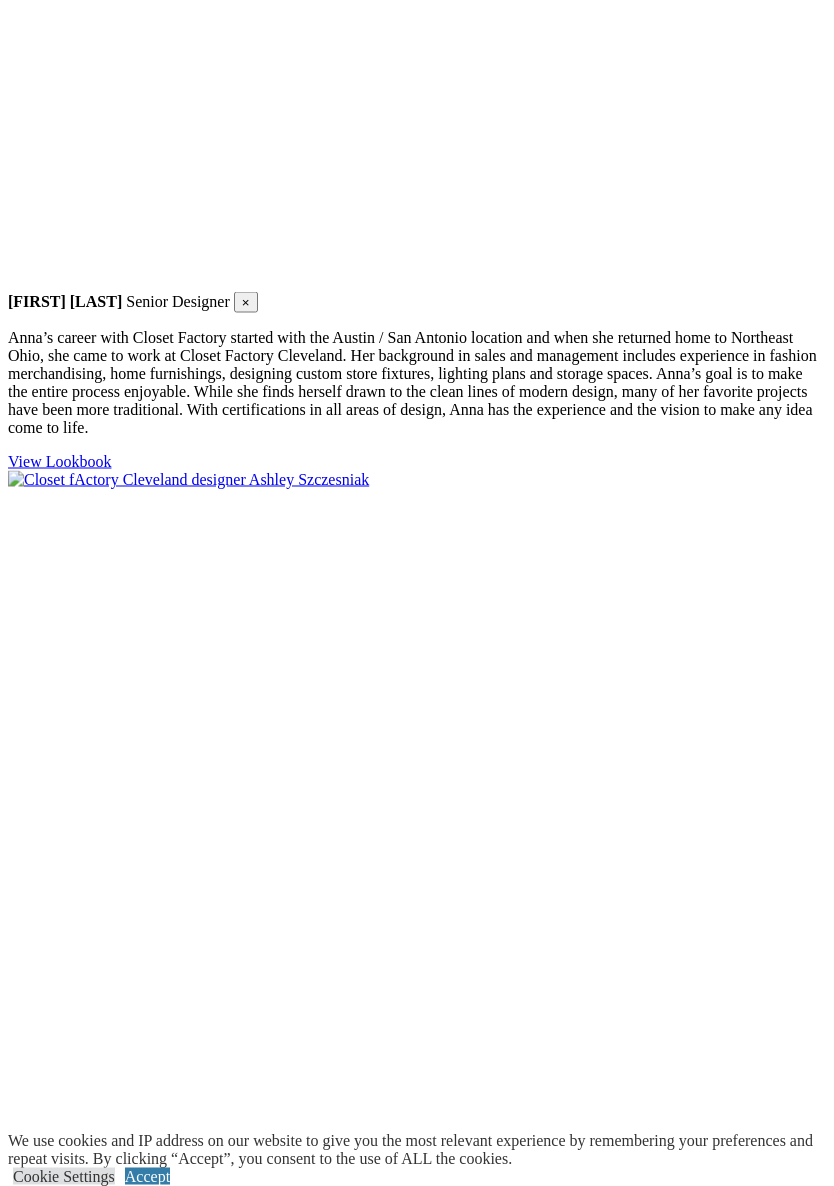 scroll, scrollTop: 3210, scrollLeft: 0, axis: vertical 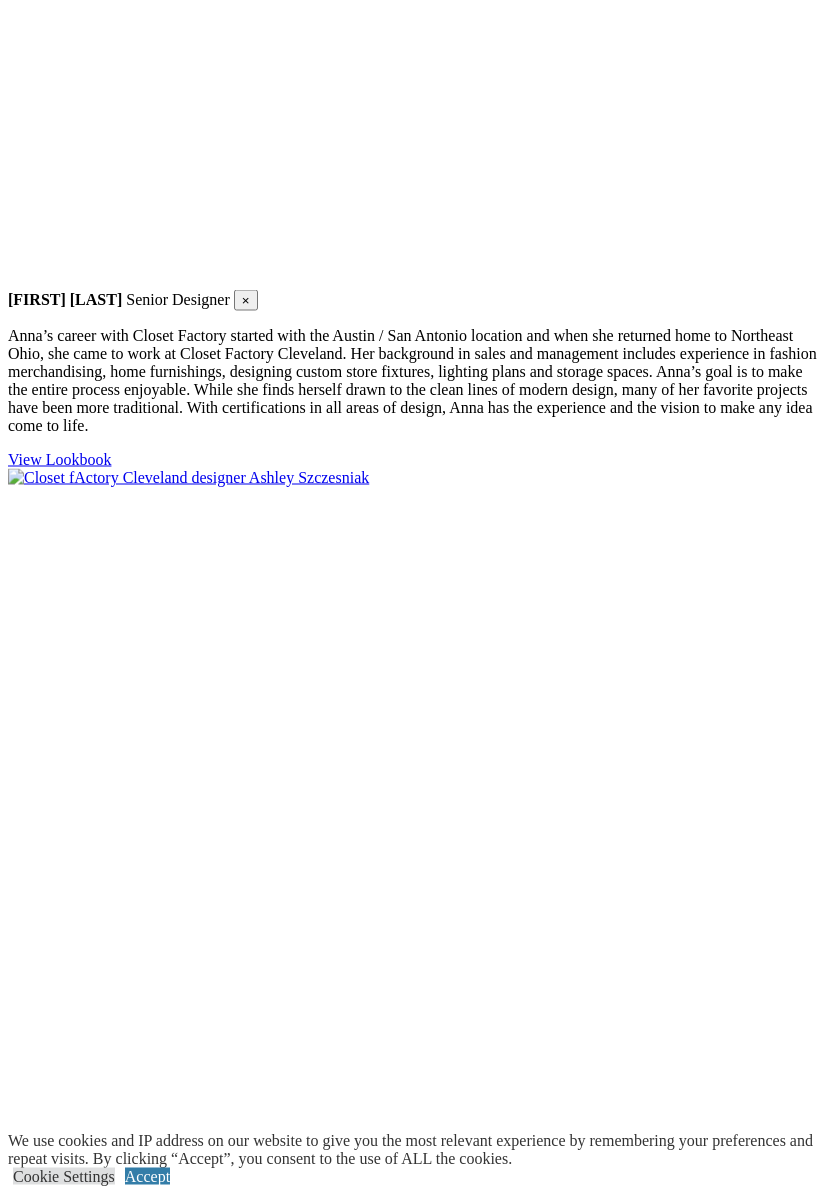 click on "Expand Gallery" at bounding box center (58, 11793) 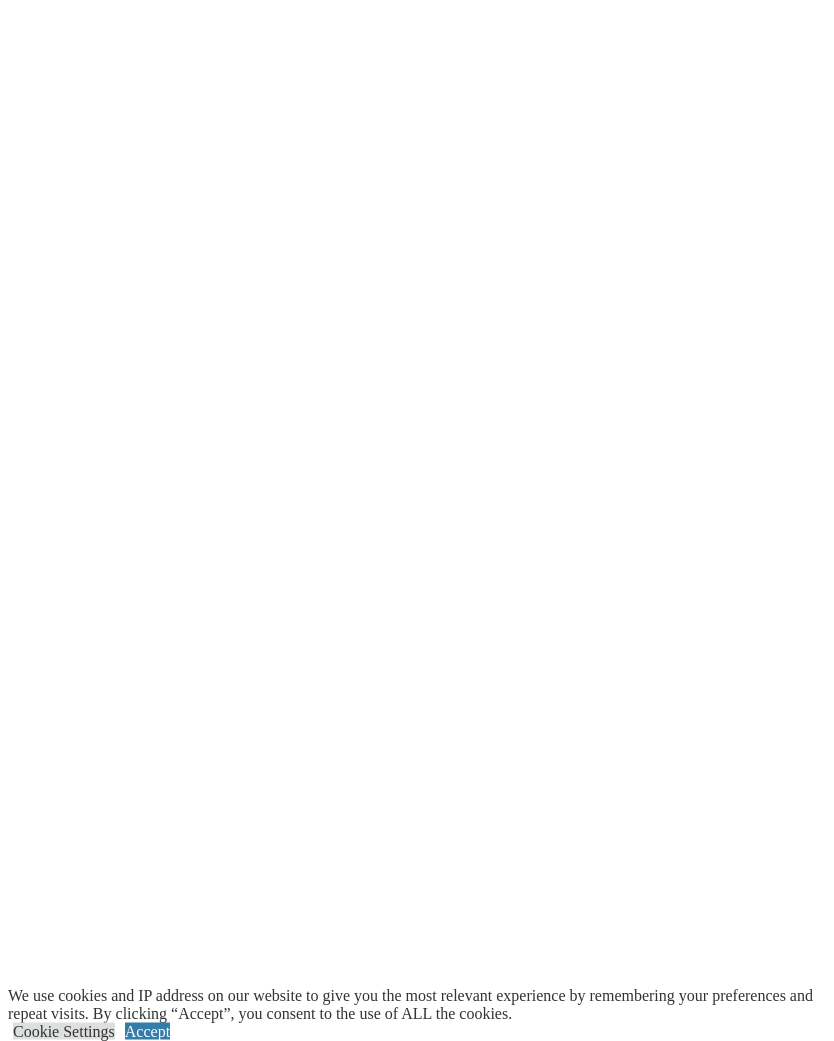 scroll, scrollTop: 5511, scrollLeft: 0, axis: vertical 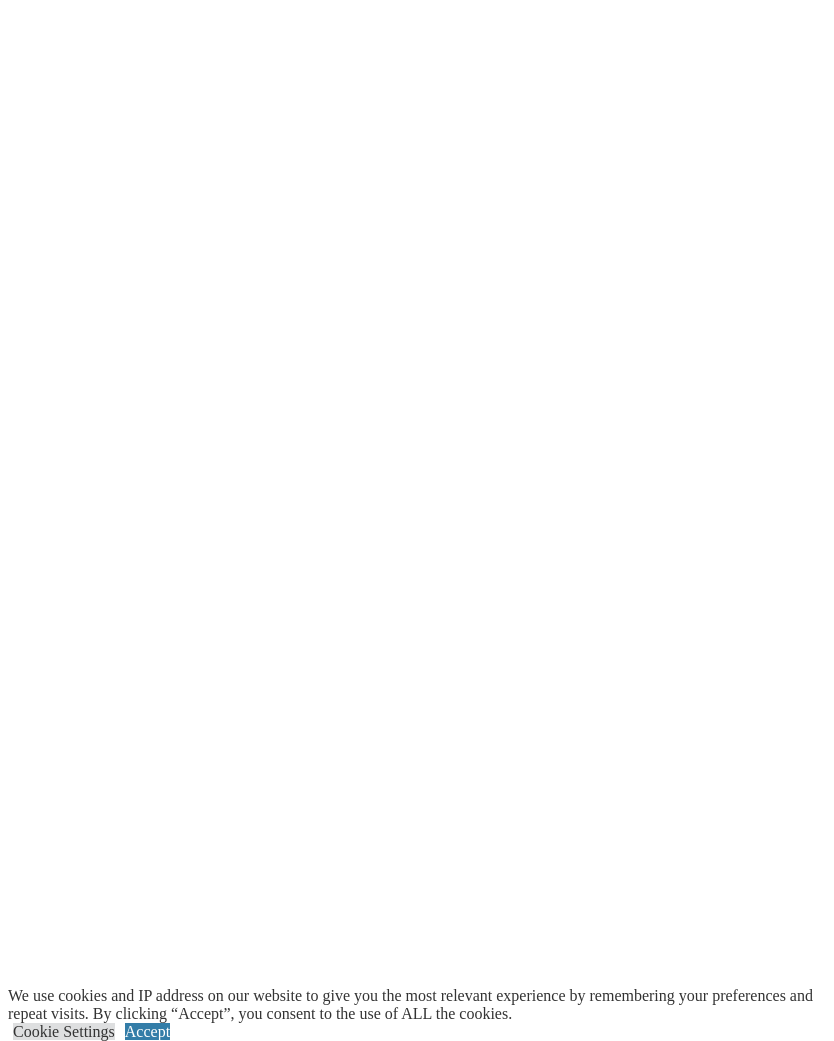 click on "Accept" at bounding box center [147, 1031] 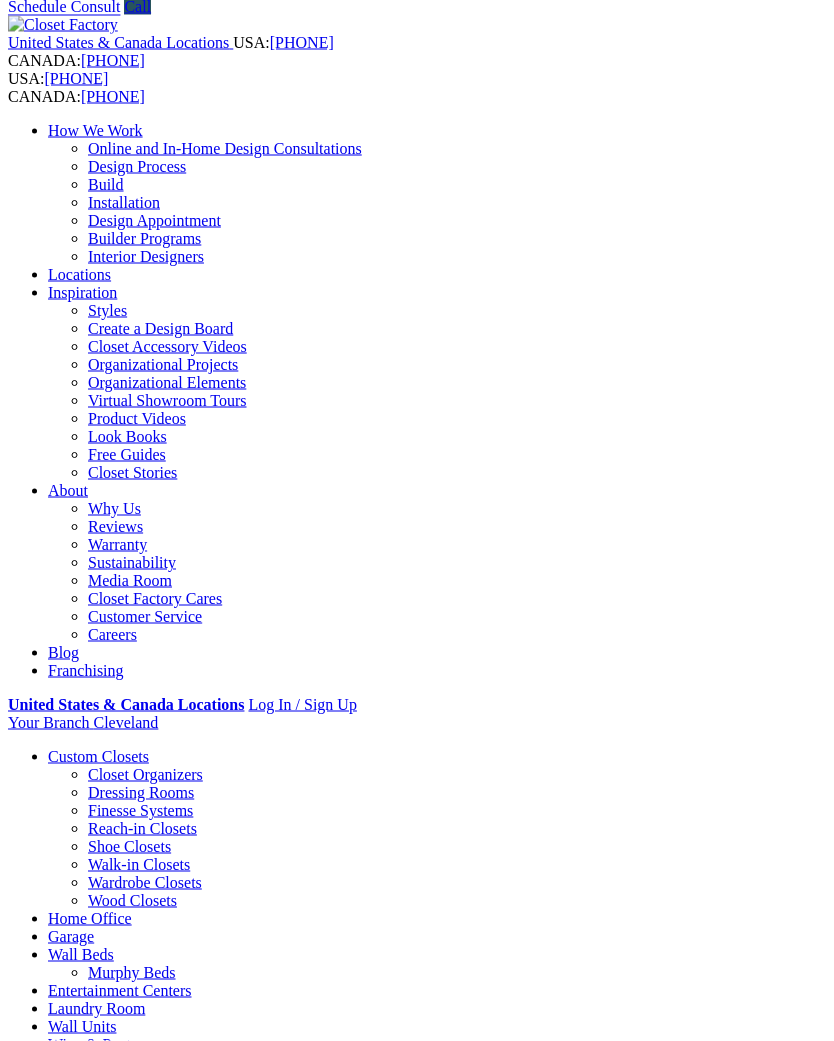scroll, scrollTop: 0, scrollLeft: 0, axis: both 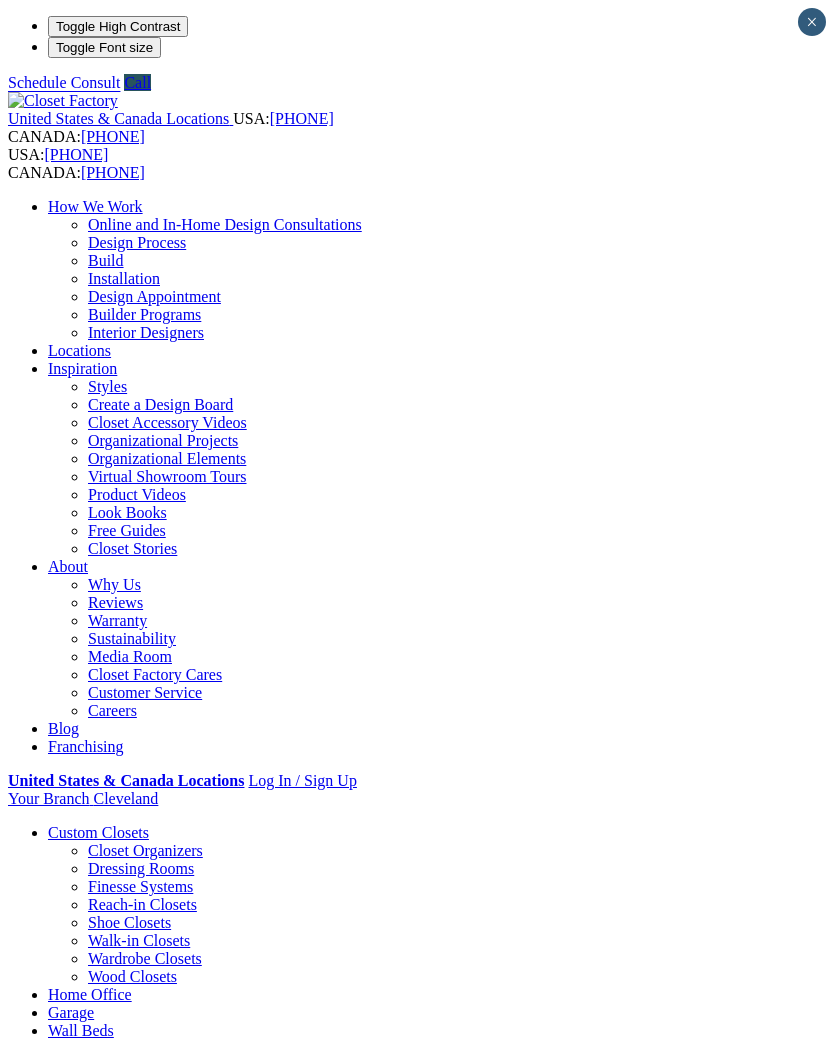 click on "United States & Canada Locations
USA:  [PHONE]
CANADA:  [PHONE]" at bounding box center (417, 119) 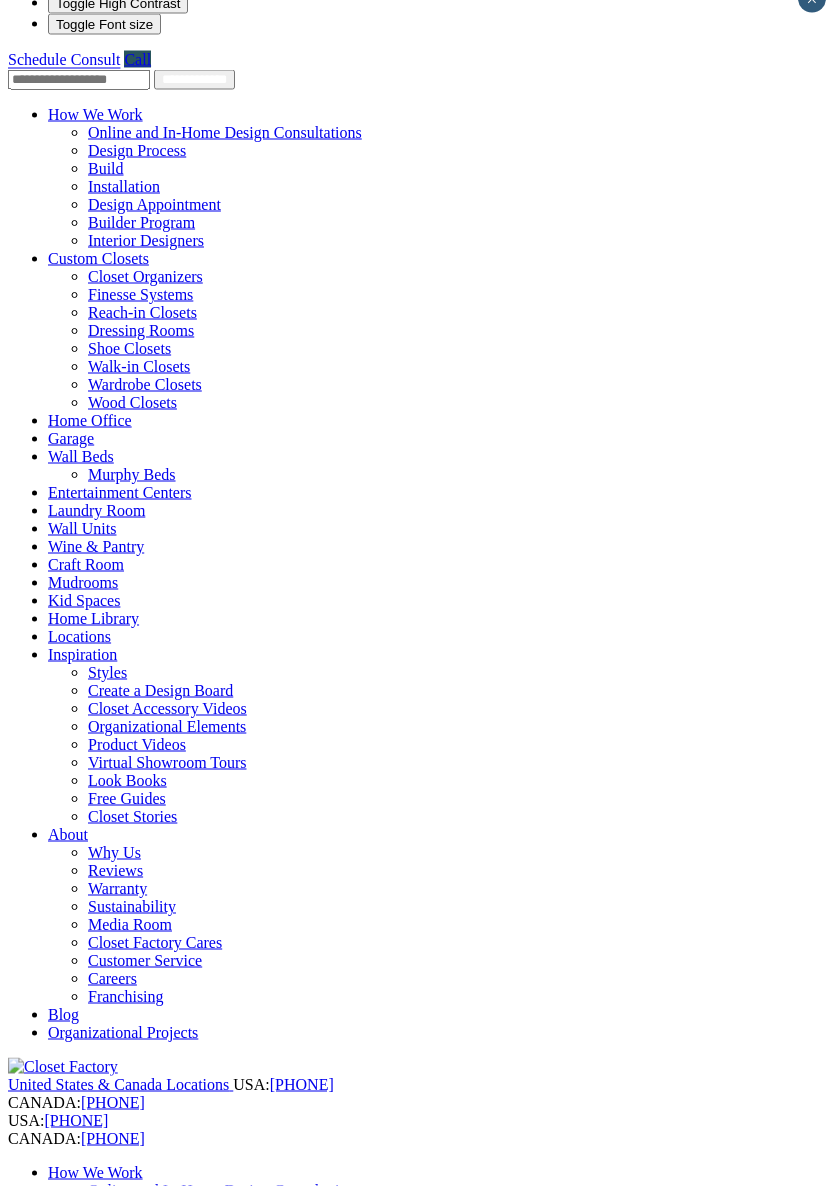 scroll, scrollTop: 25, scrollLeft: 0, axis: vertical 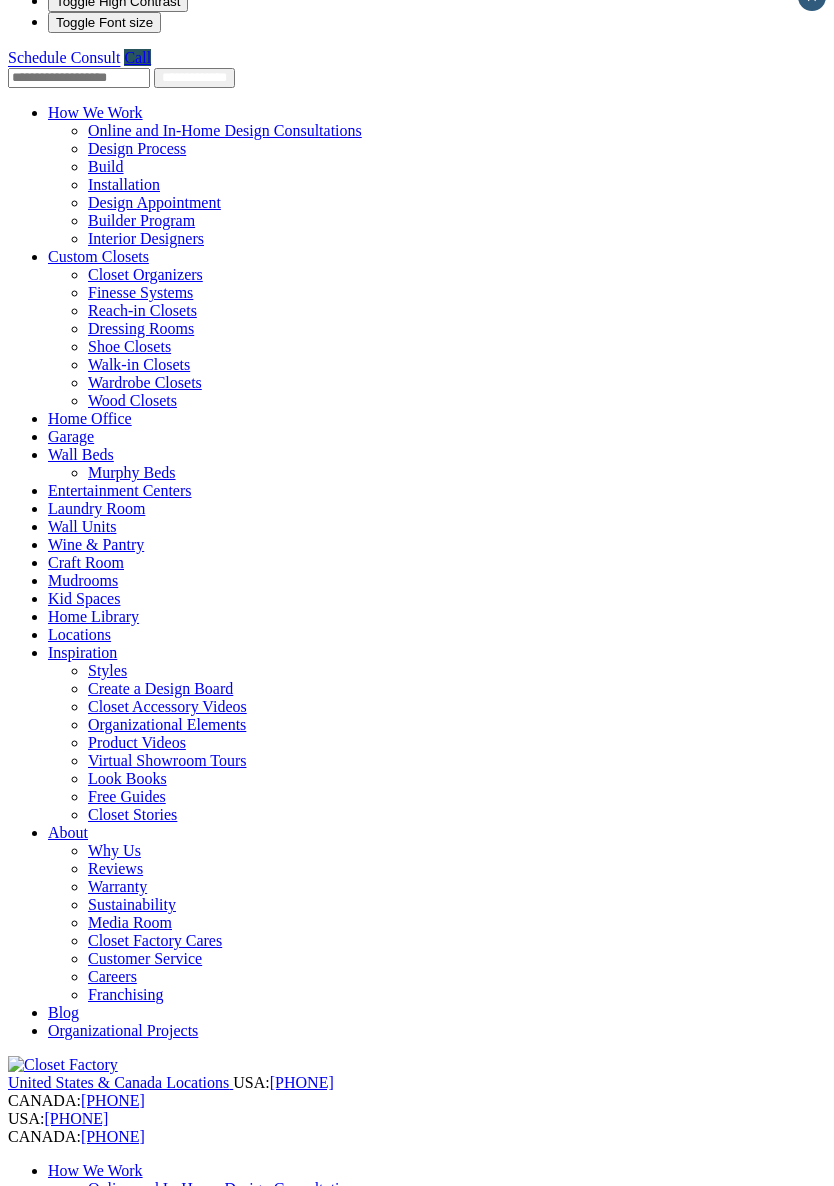 click on "Garage" at bounding box center (71, 436) 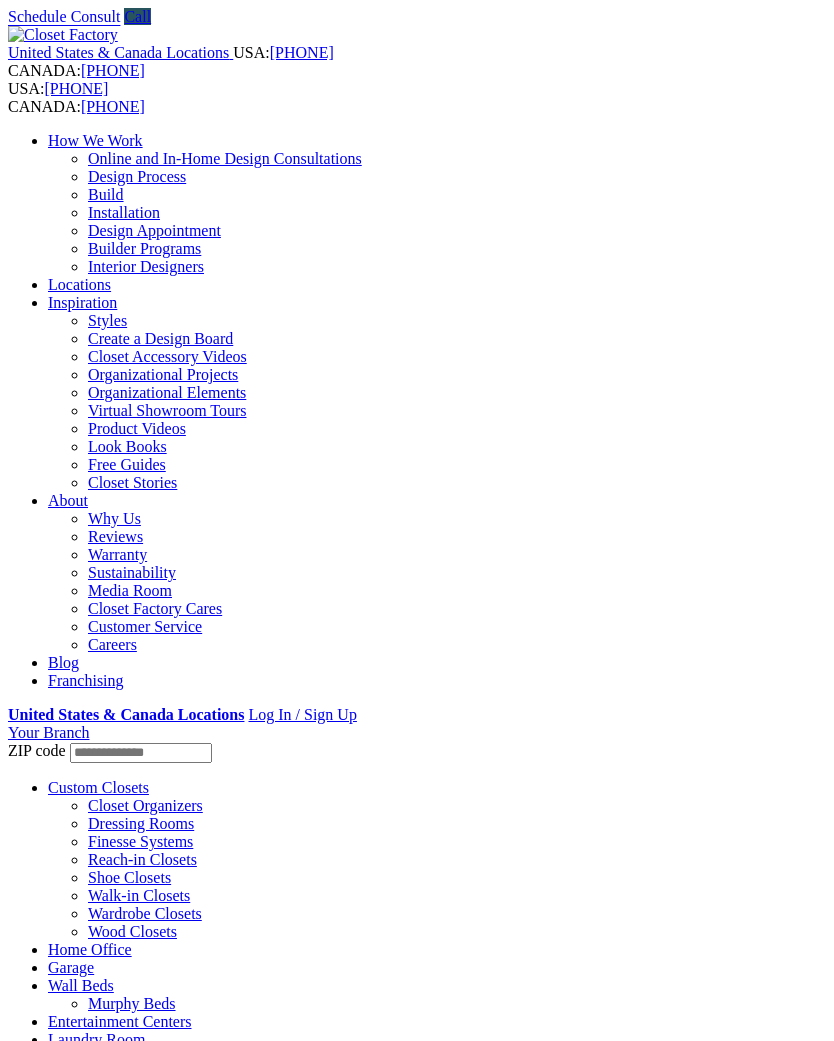 scroll, scrollTop: 0, scrollLeft: 0, axis: both 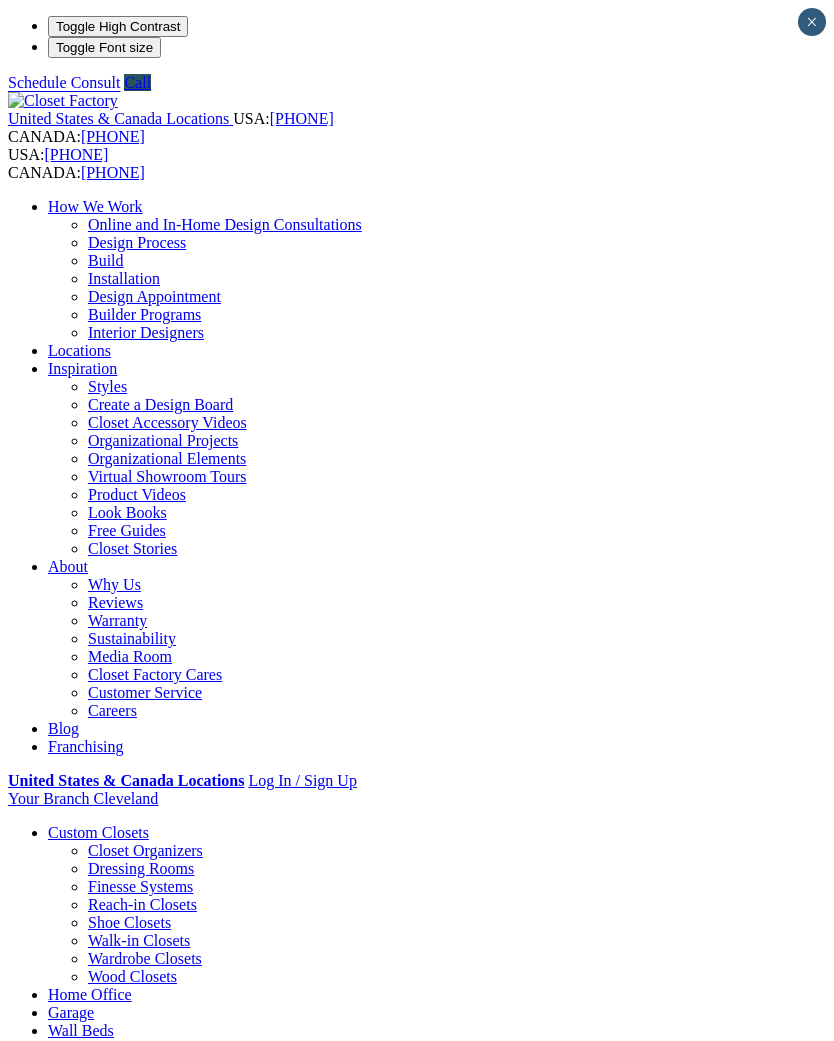click on "Gallery" at bounding box center [111, 2044] 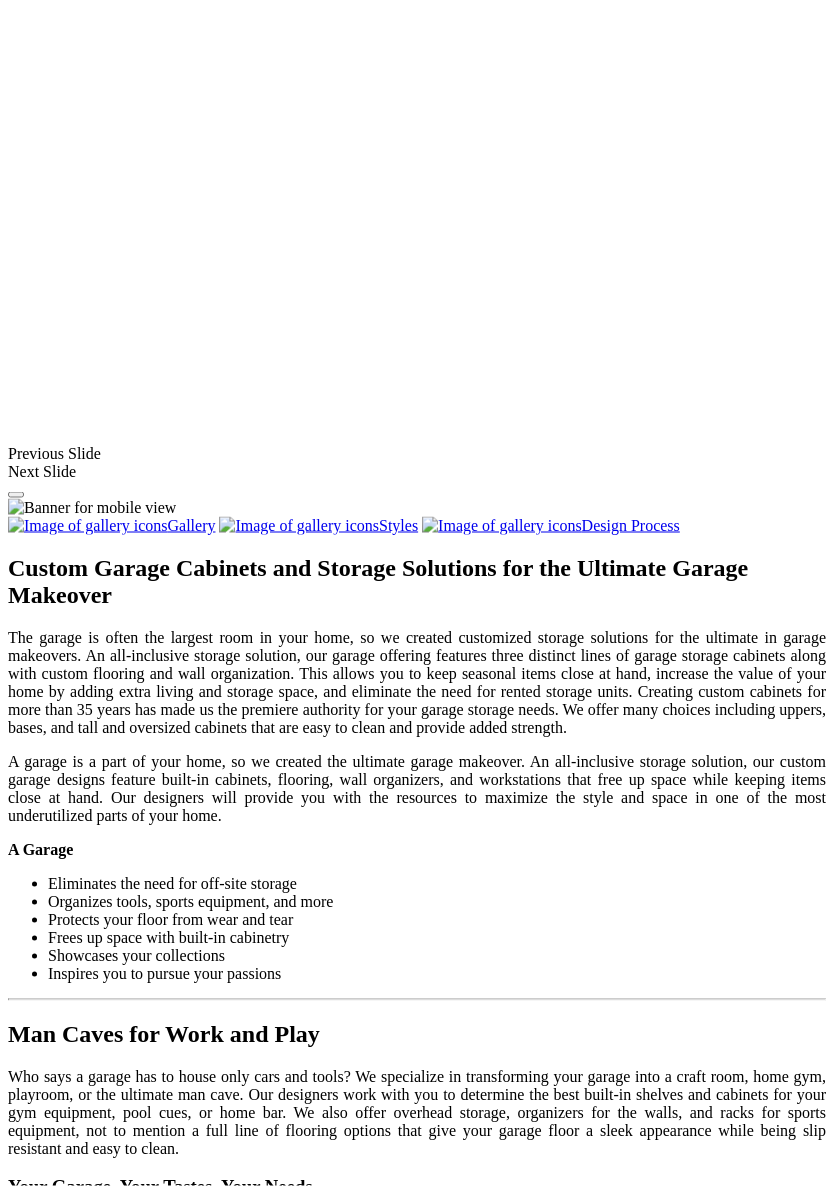 scroll, scrollTop: 1520, scrollLeft: 0, axis: vertical 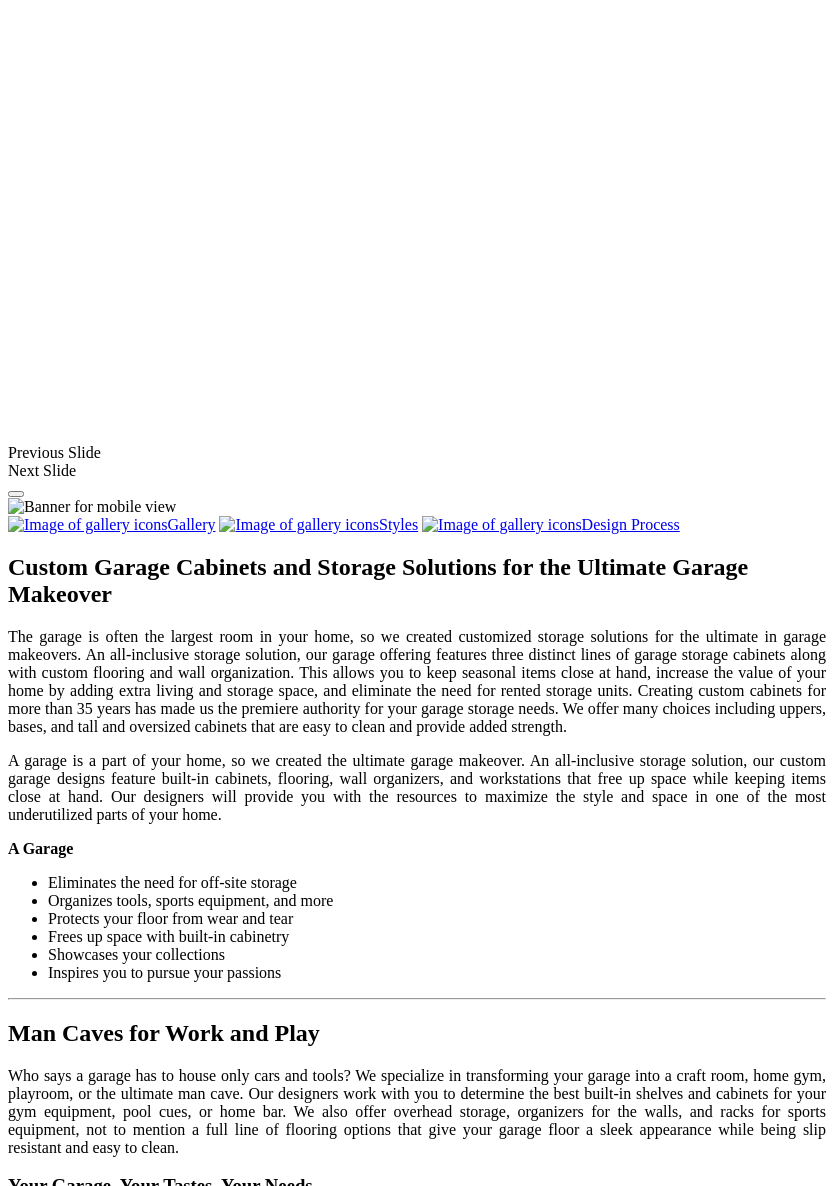click at bounding box center [95, 1727] 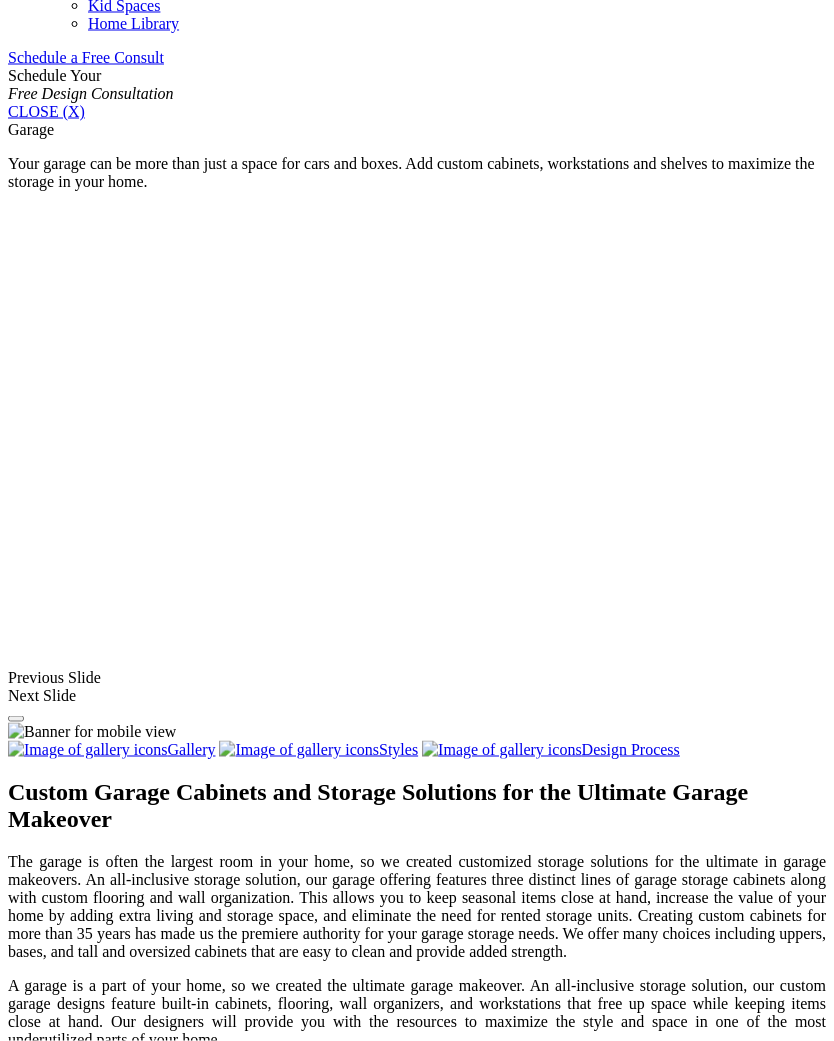 click at bounding box center (0, 0) 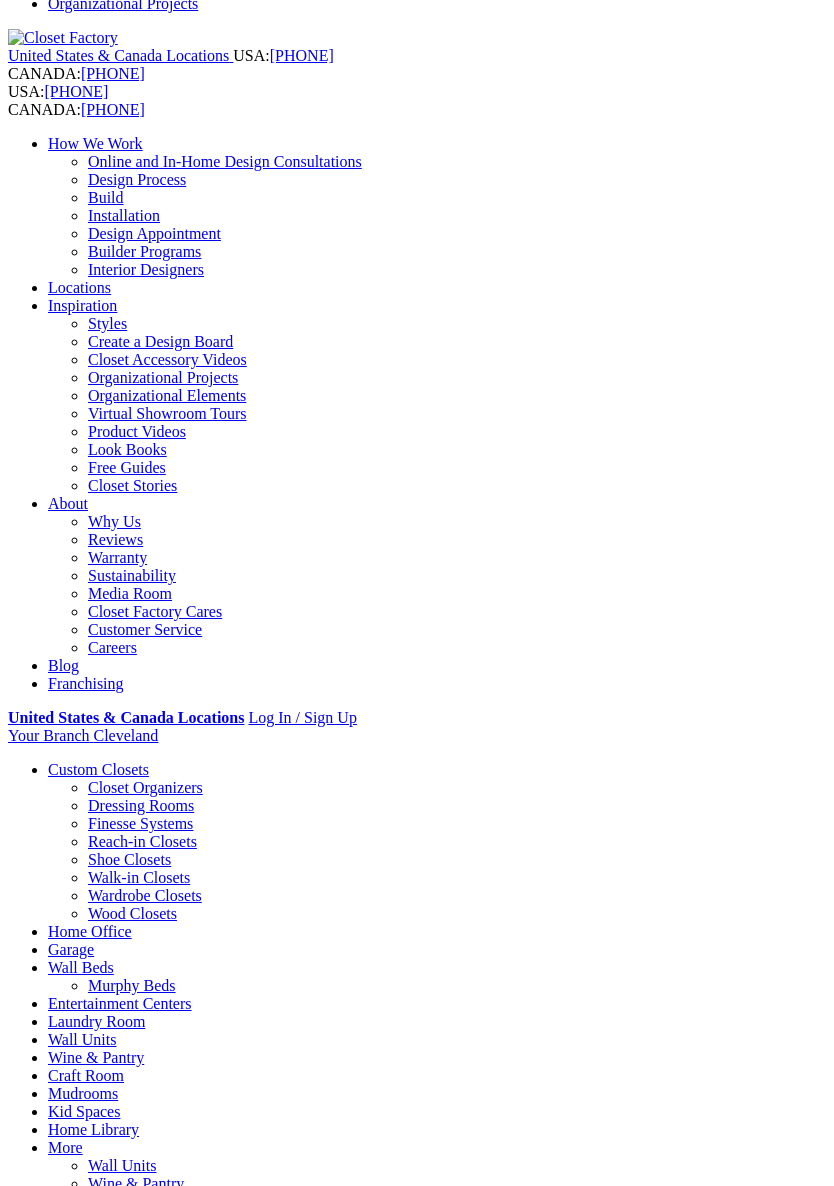 scroll, scrollTop: 1050, scrollLeft: 0, axis: vertical 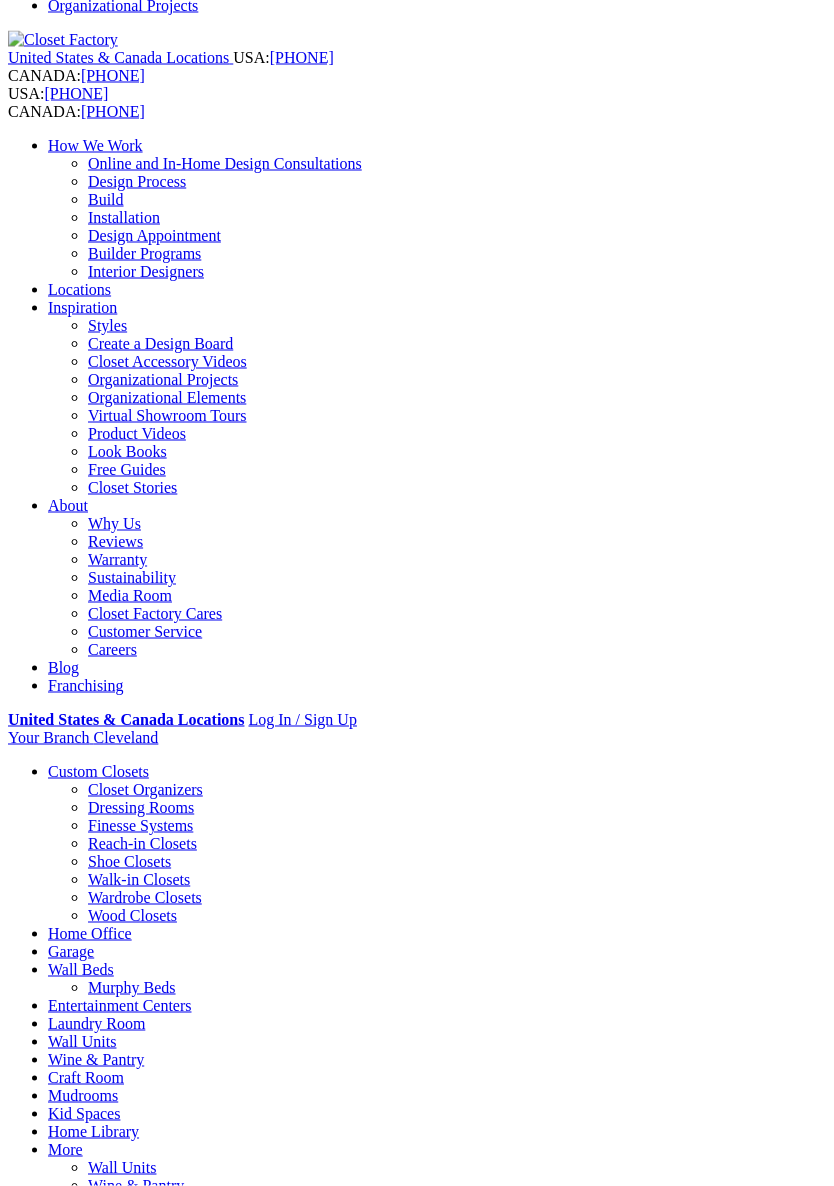 click at bounding box center [153, -1003] 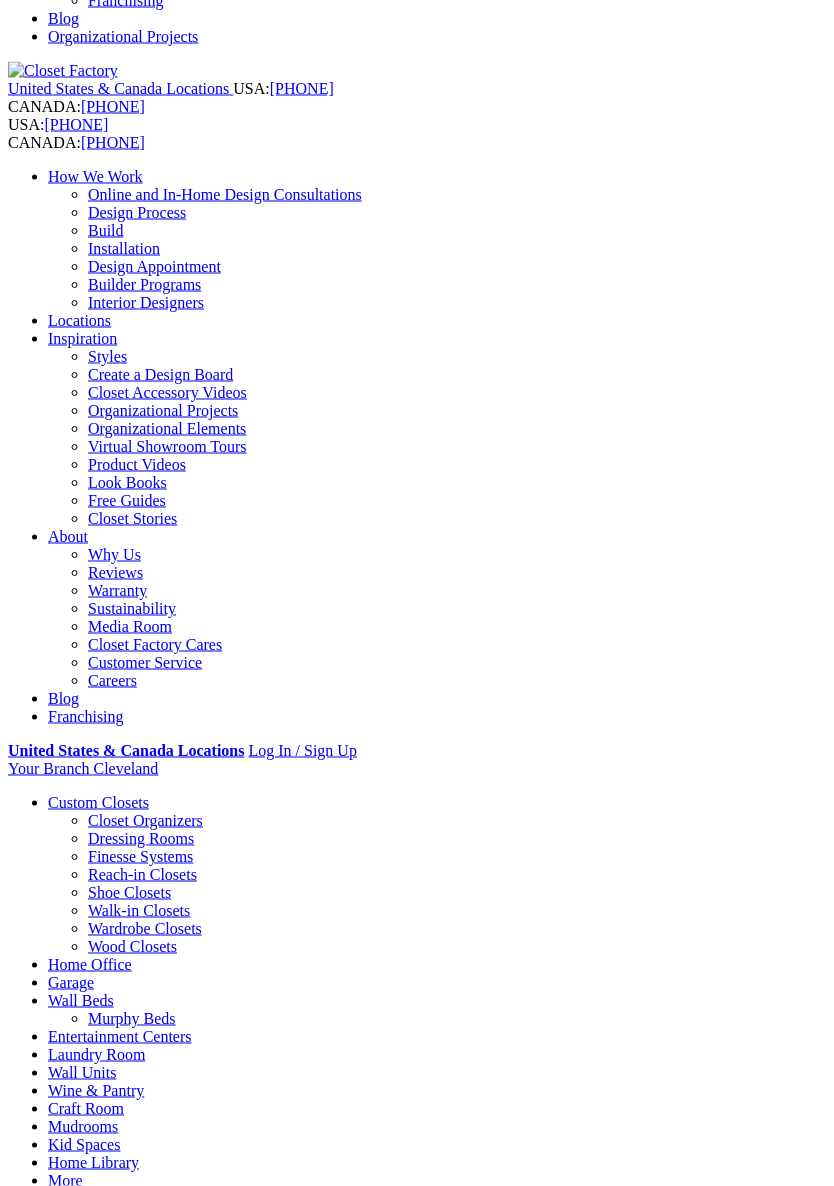 scroll, scrollTop: 1021, scrollLeft: 0, axis: vertical 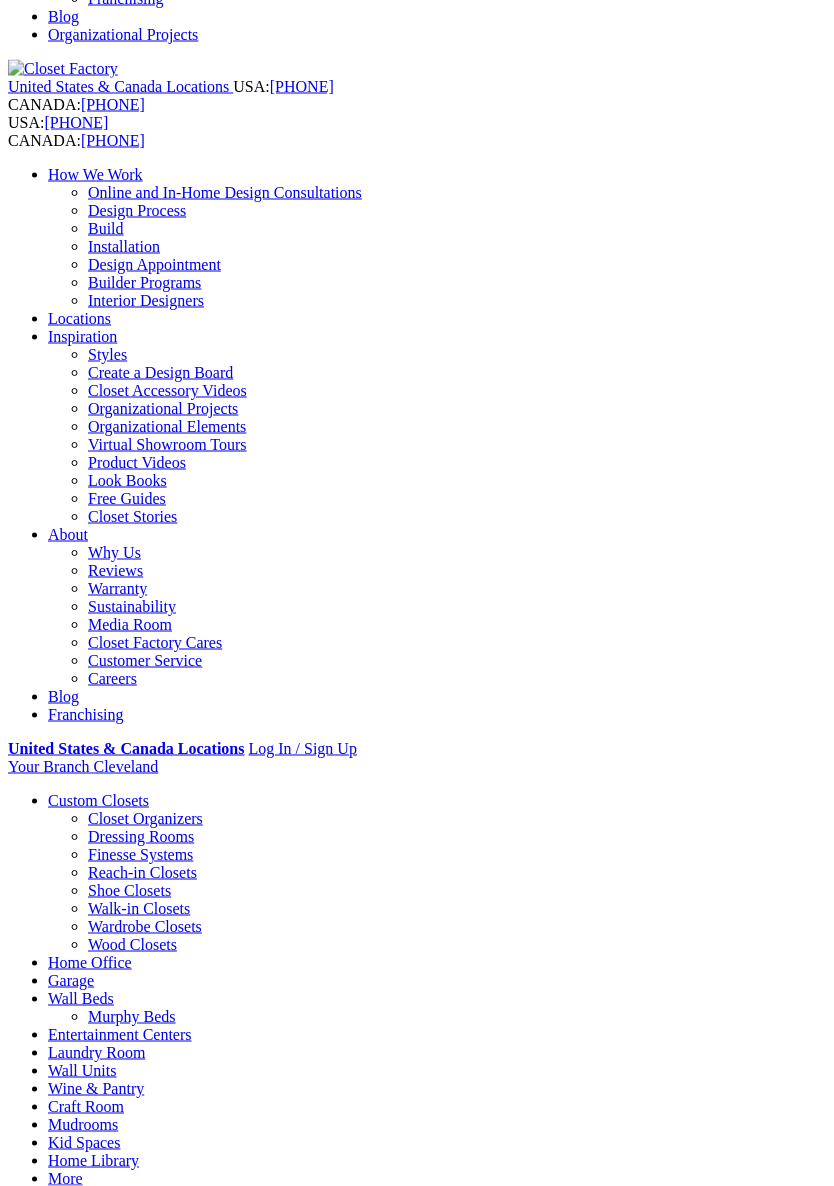 click on "Craft Room" at bounding box center [86, -434] 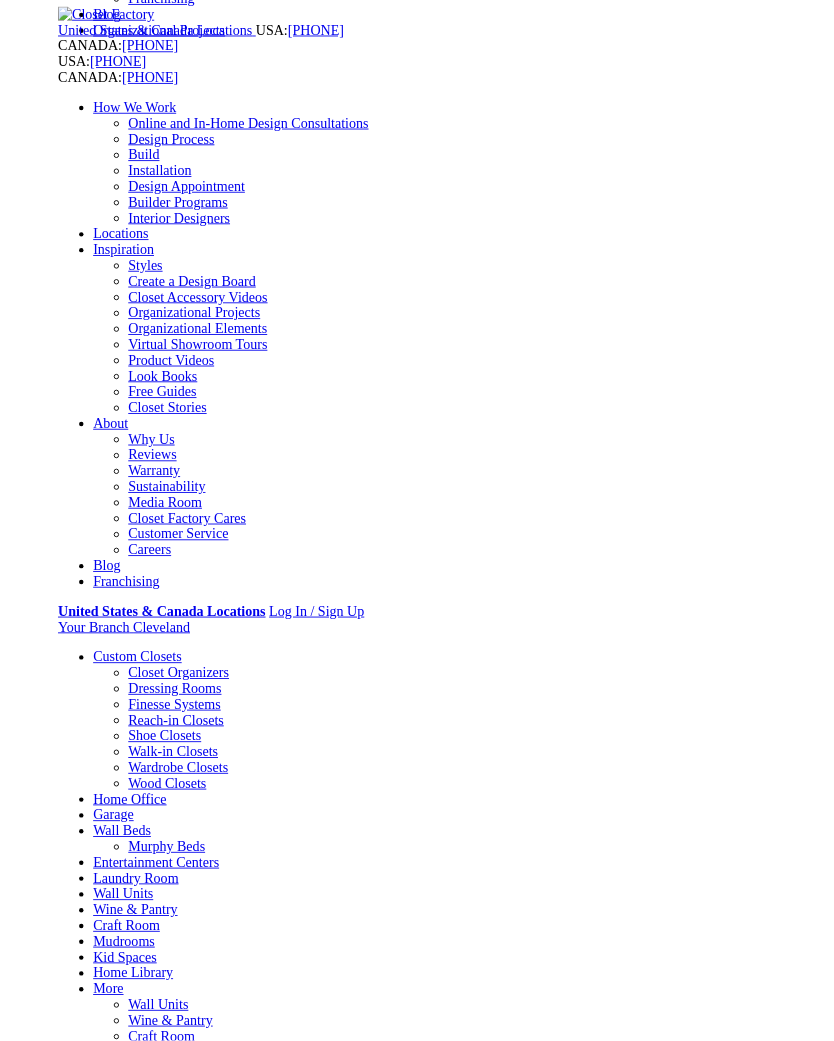 scroll, scrollTop: 1086, scrollLeft: 0, axis: vertical 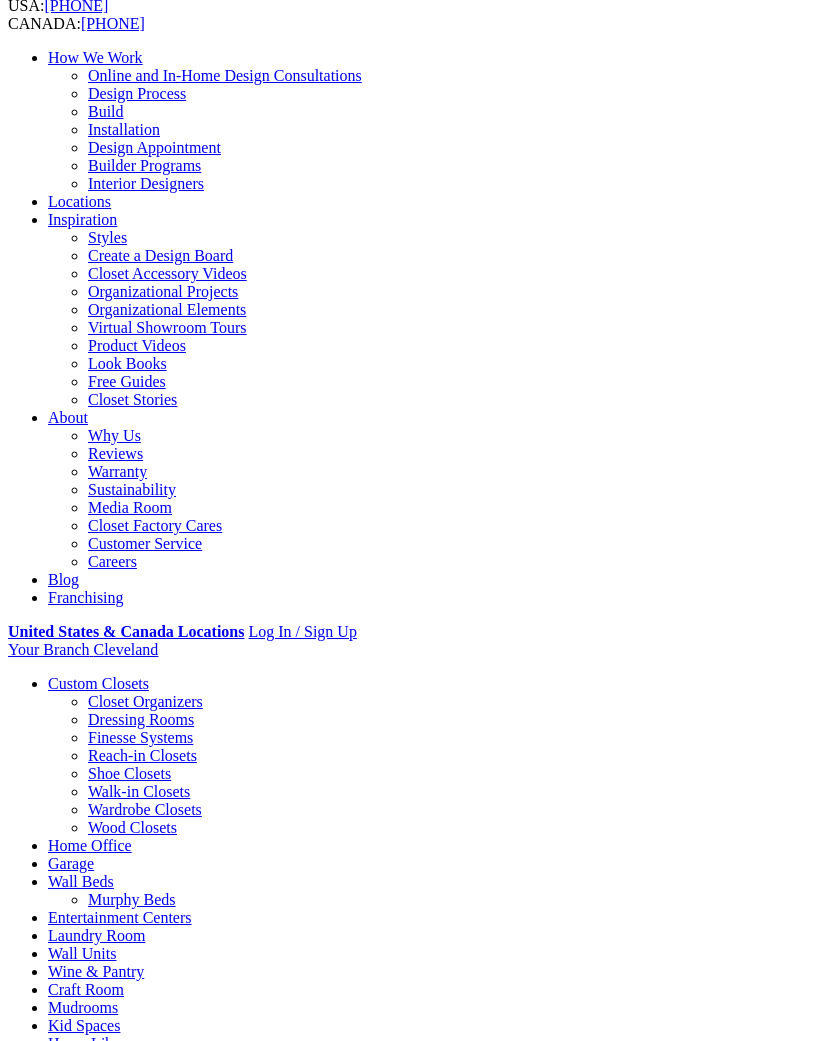 click on "Home Office" at bounding box center [90, -643] 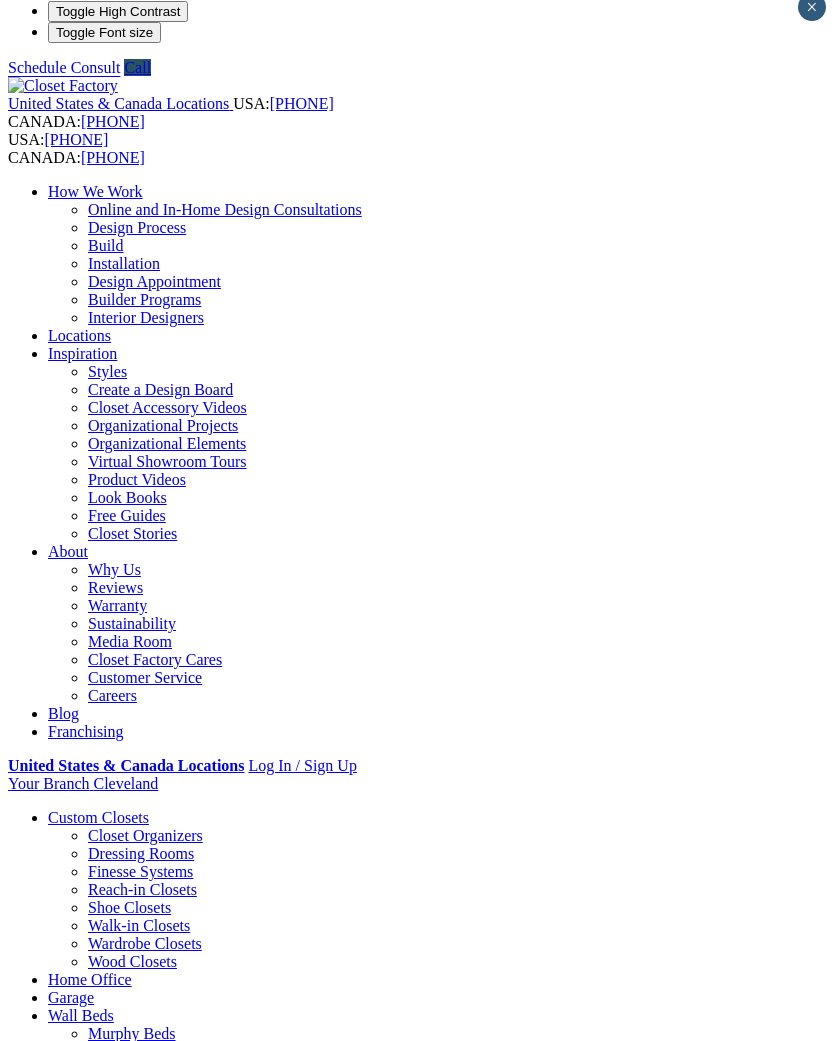 scroll, scrollTop: 0, scrollLeft: 0, axis: both 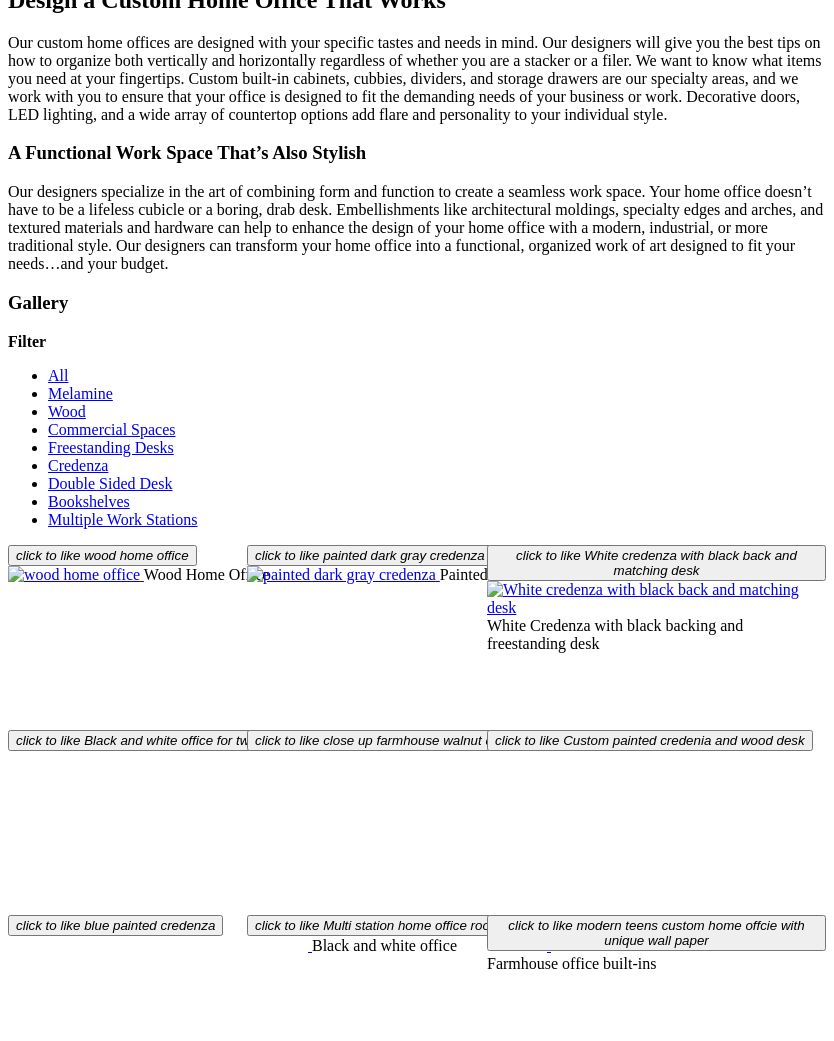 click on "Gallery" at bounding box center (417, 303) 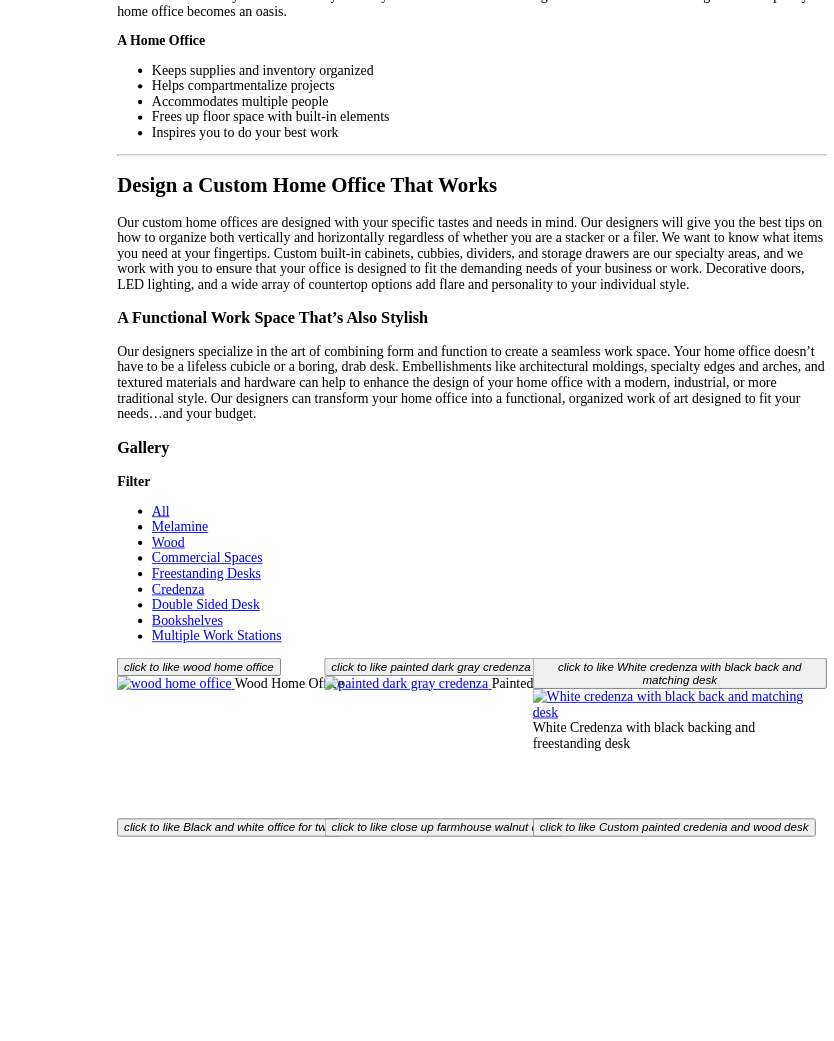 scroll, scrollTop: 2285, scrollLeft: 0, axis: vertical 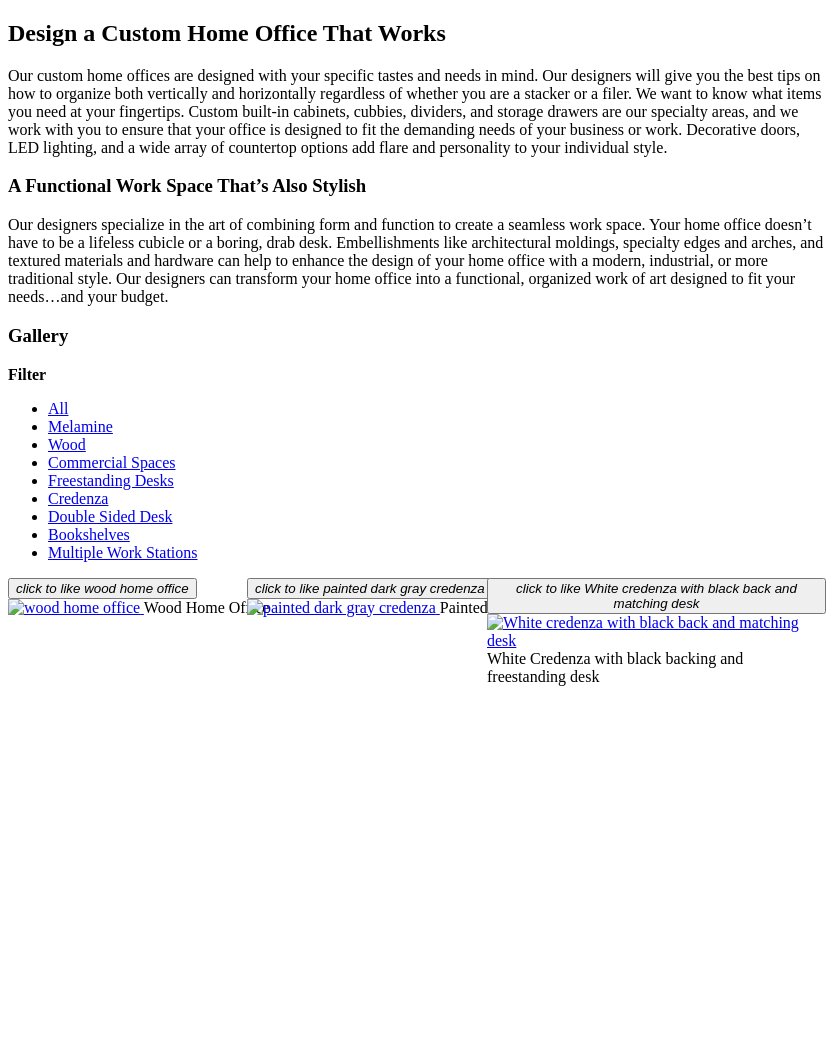 click at bounding box center (153, -2238) 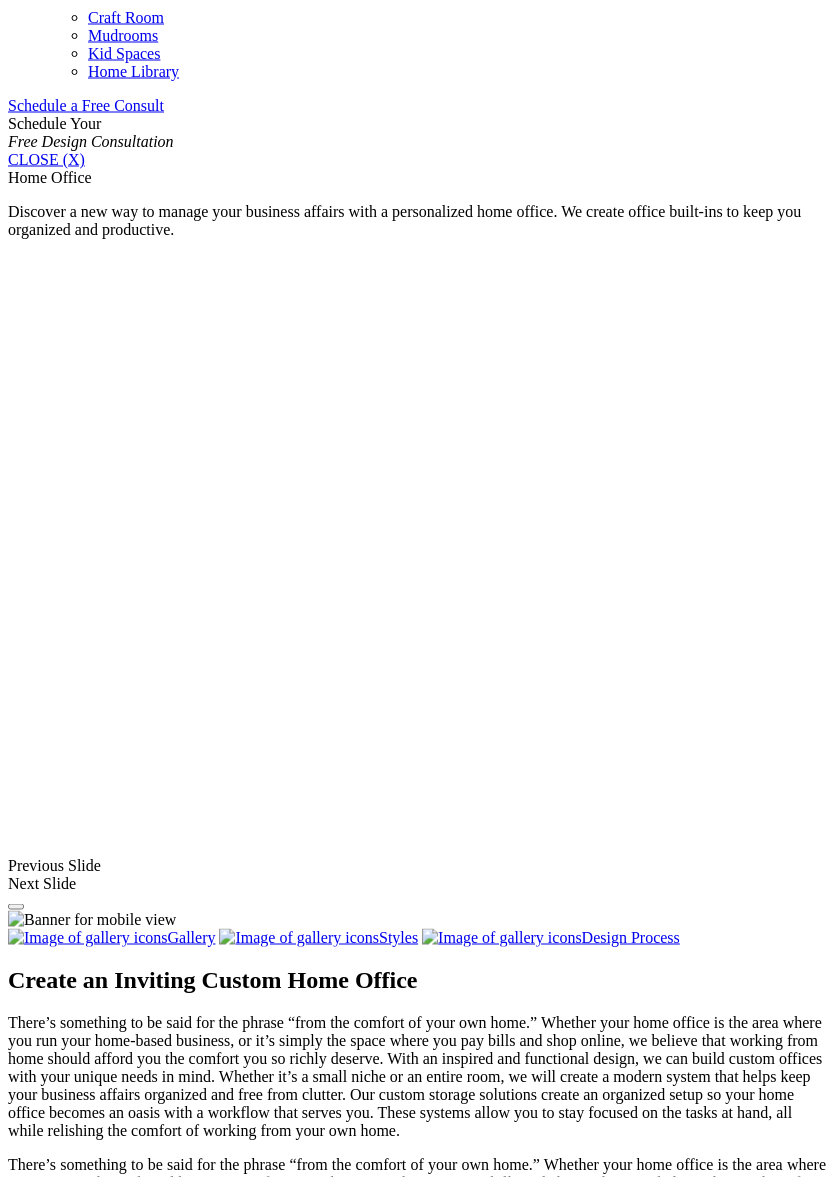 scroll, scrollTop: 1257, scrollLeft: 0, axis: vertical 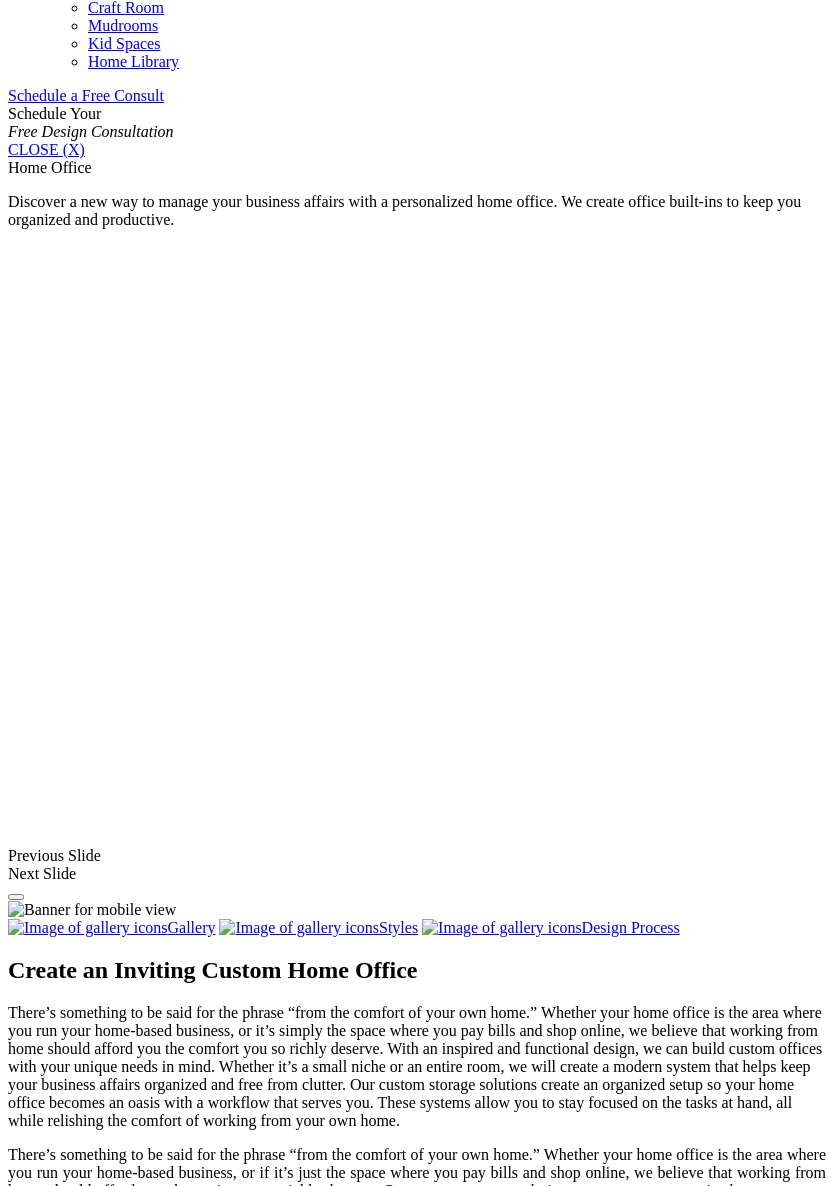 click at bounding box center [74, 1984] 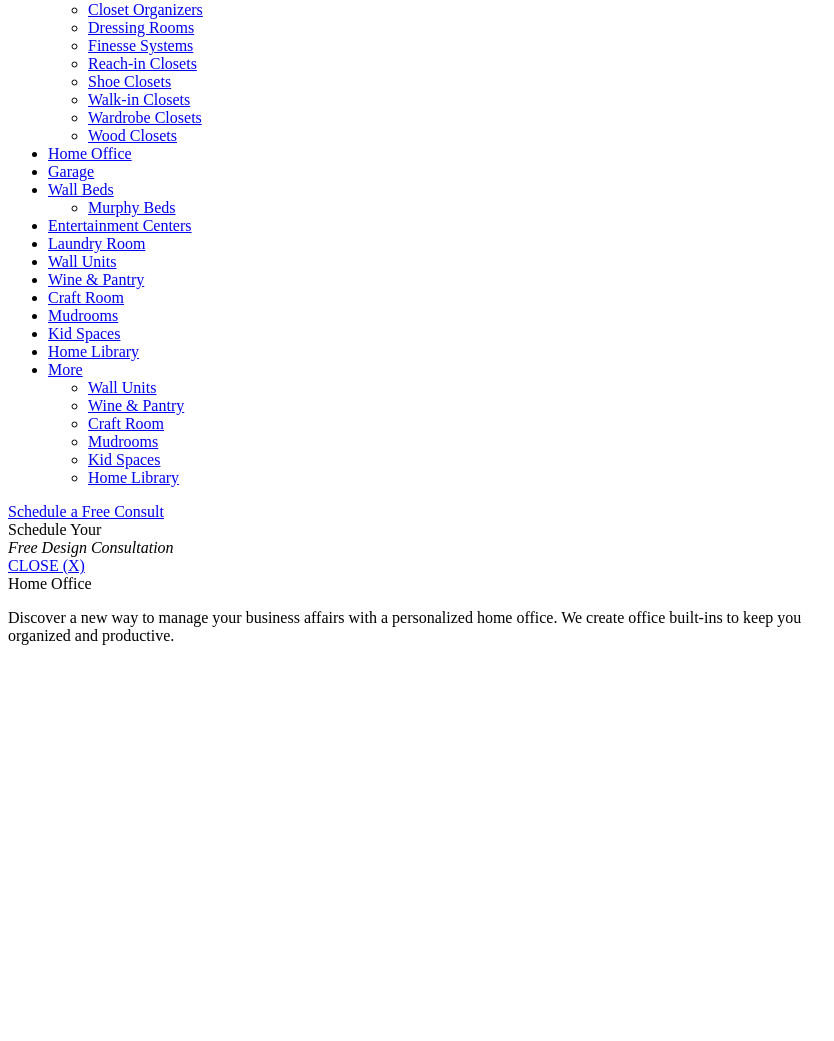 scroll, scrollTop: 833, scrollLeft: 0, axis: vertical 